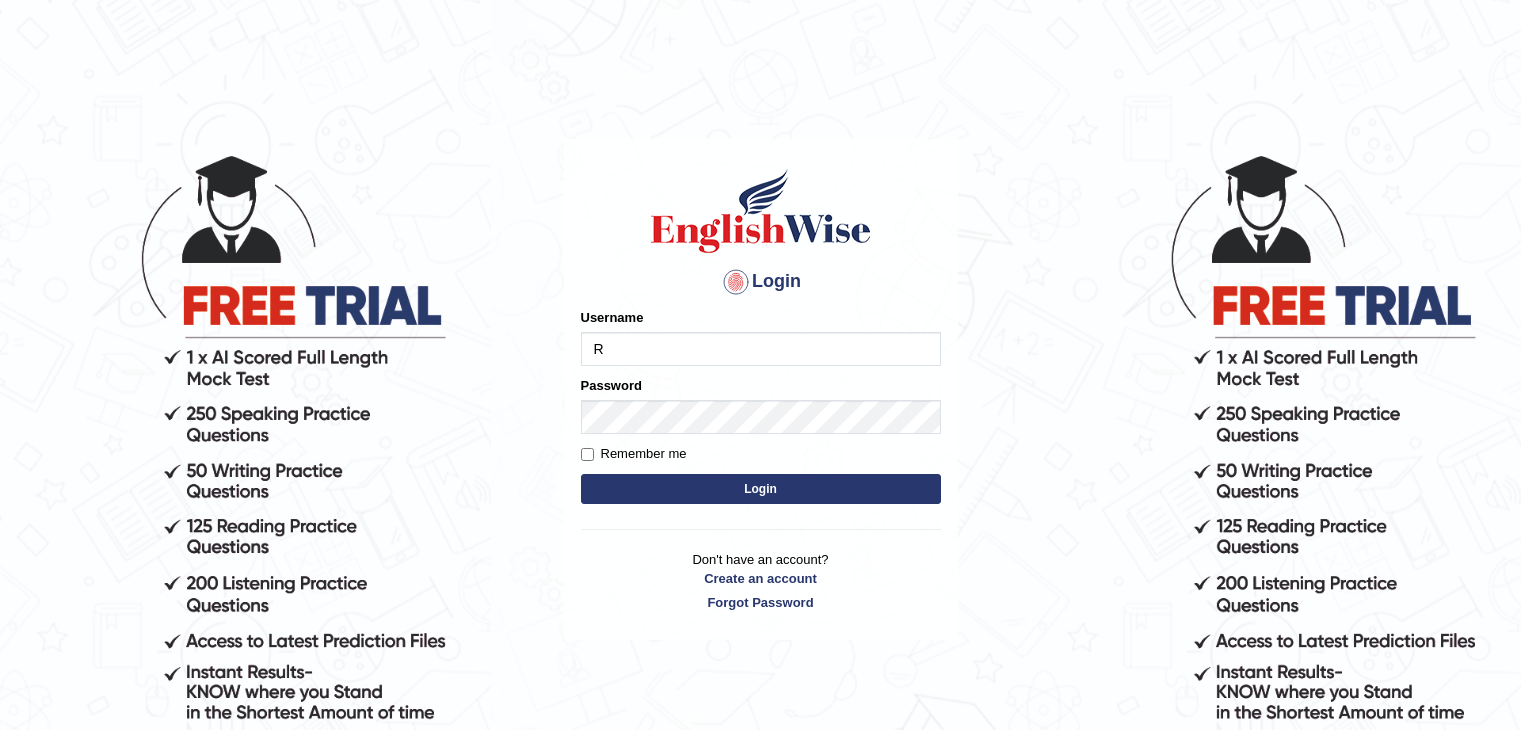 scroll, scrollTop: 0, scrollLeft: 0, axis: both 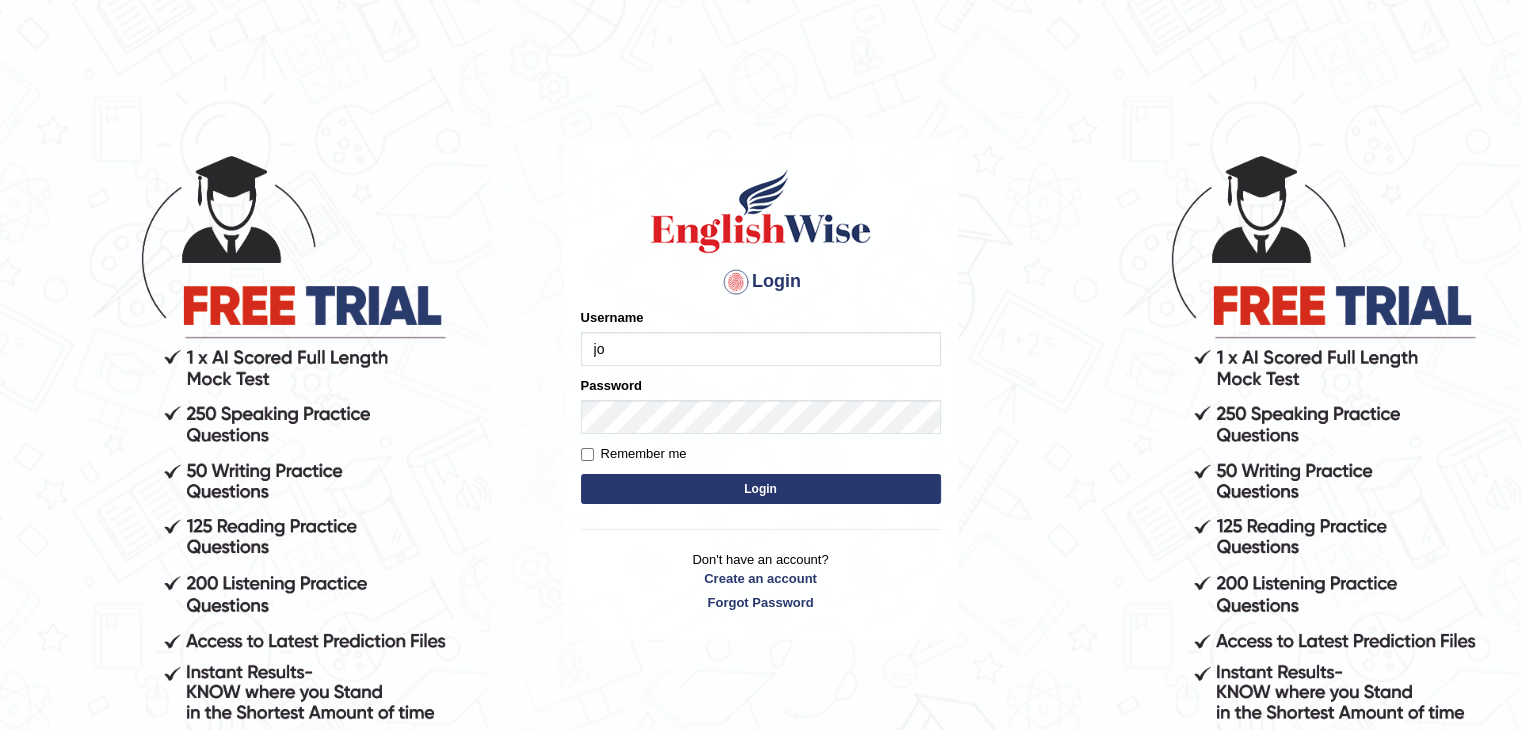 type on "[USERNAME]" 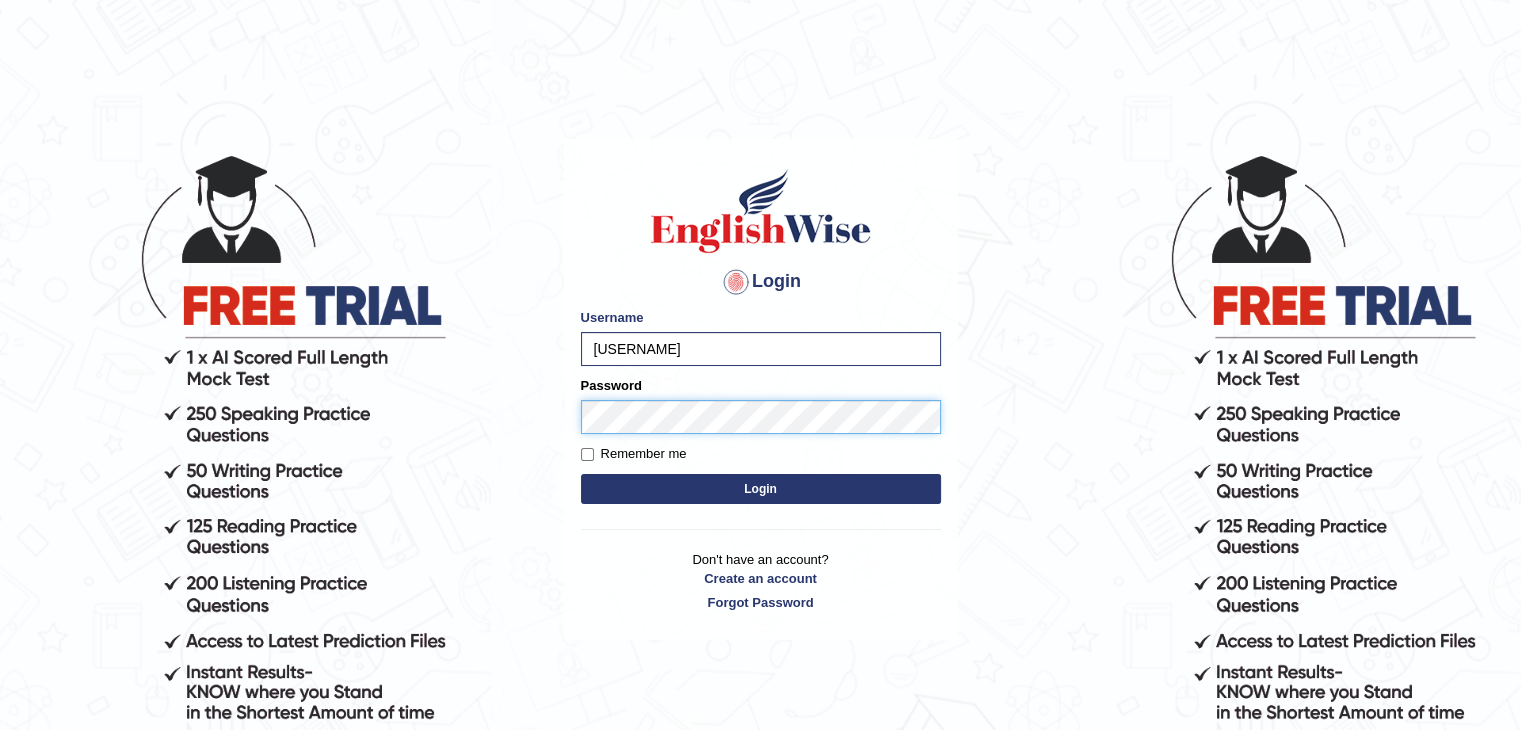click on "Login" at bounding box center (761, 489) 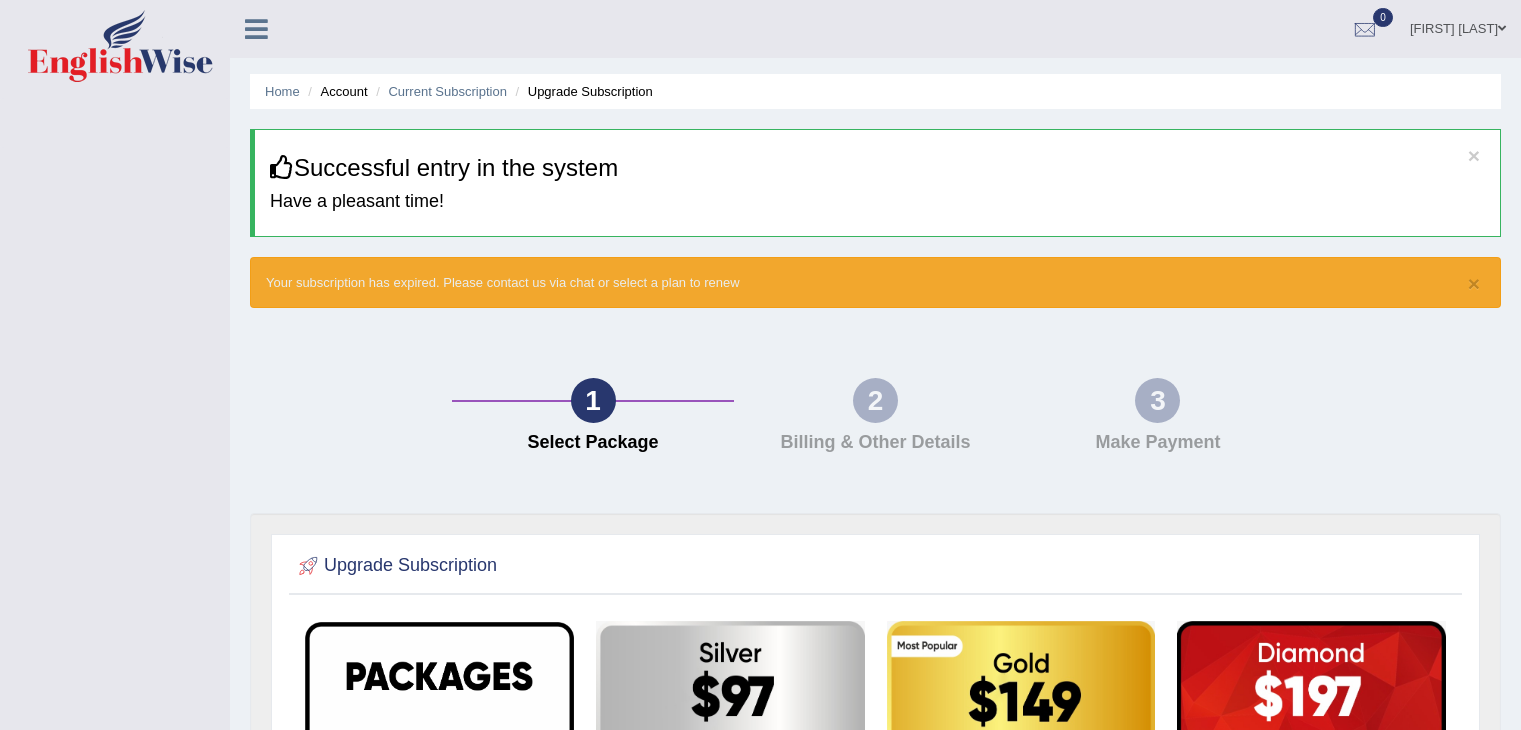 scroll, scrollTop: 0, scrollLeft: 0, axis: both 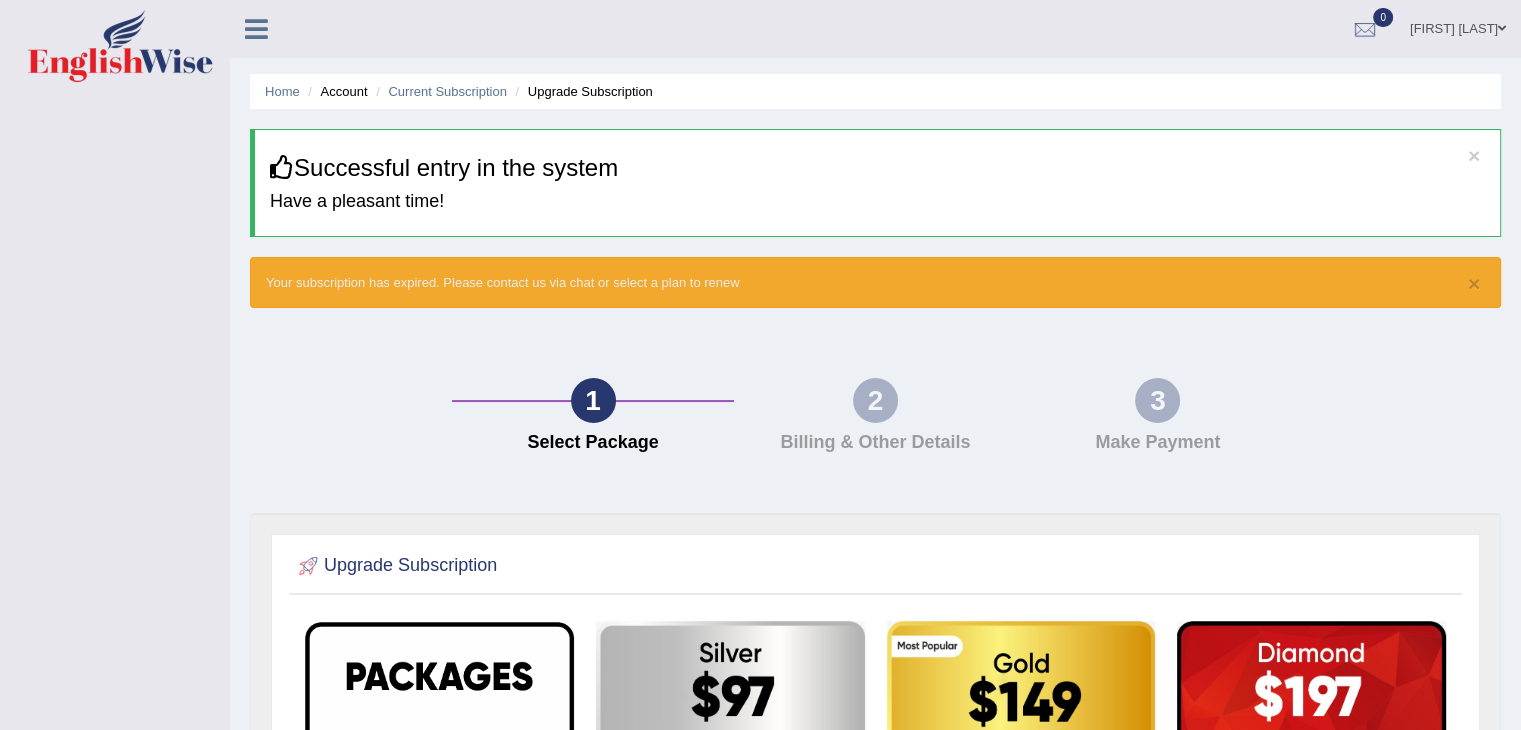 click on "Josaia Saro katoni" at bounding box center [1458, 26] 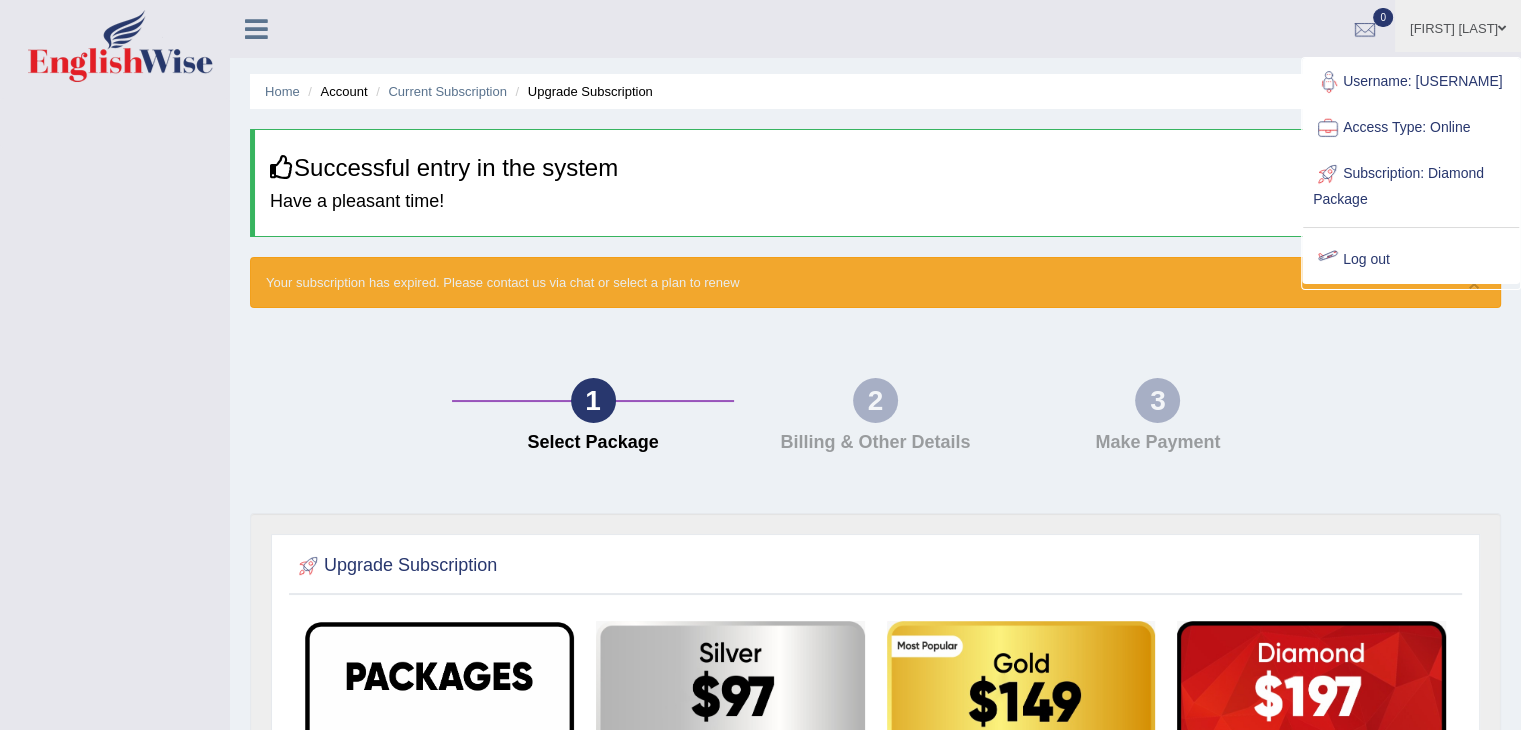 click on "Log out" at bounding box center (1411, 260) 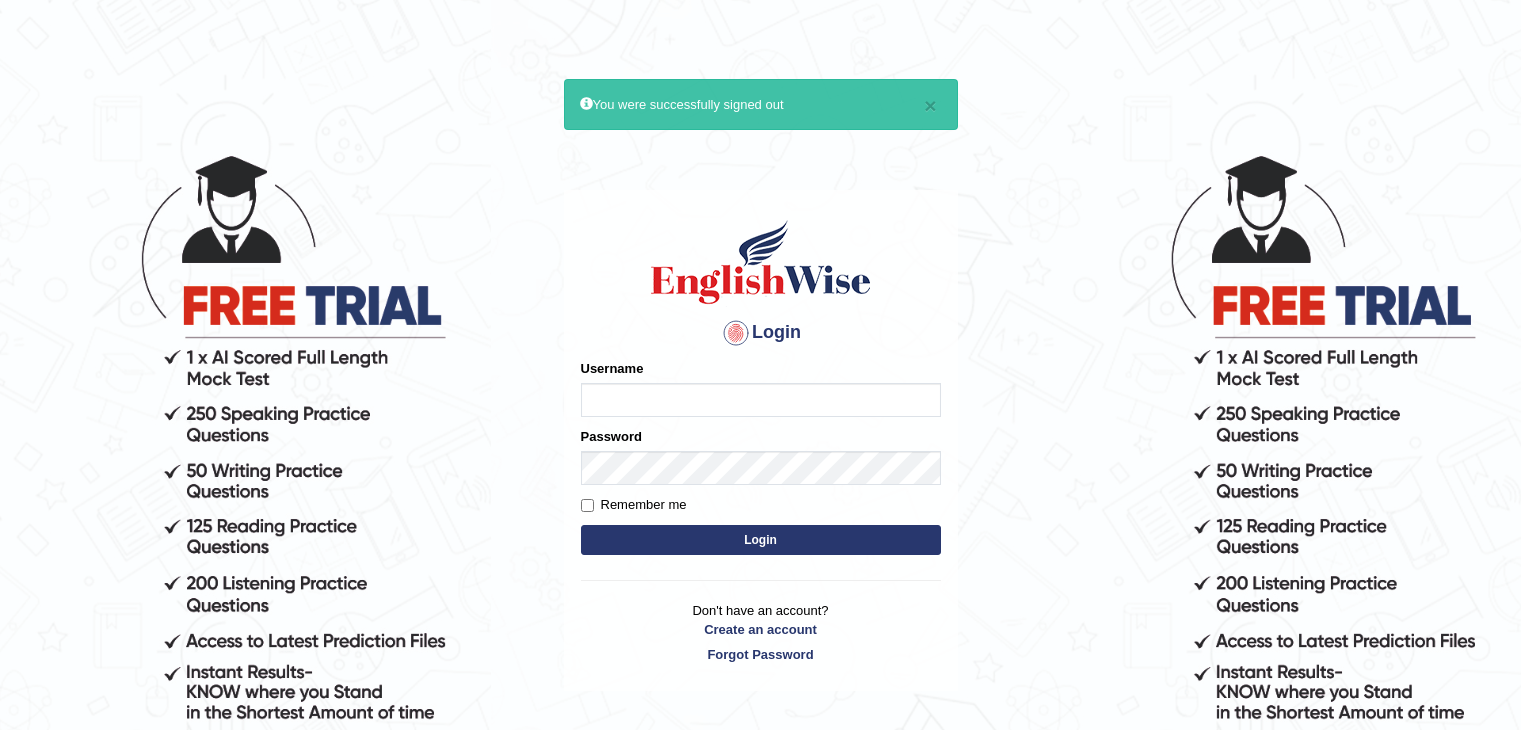 scroll, scrollTop: 0, scrollLeft: 0, axis: both 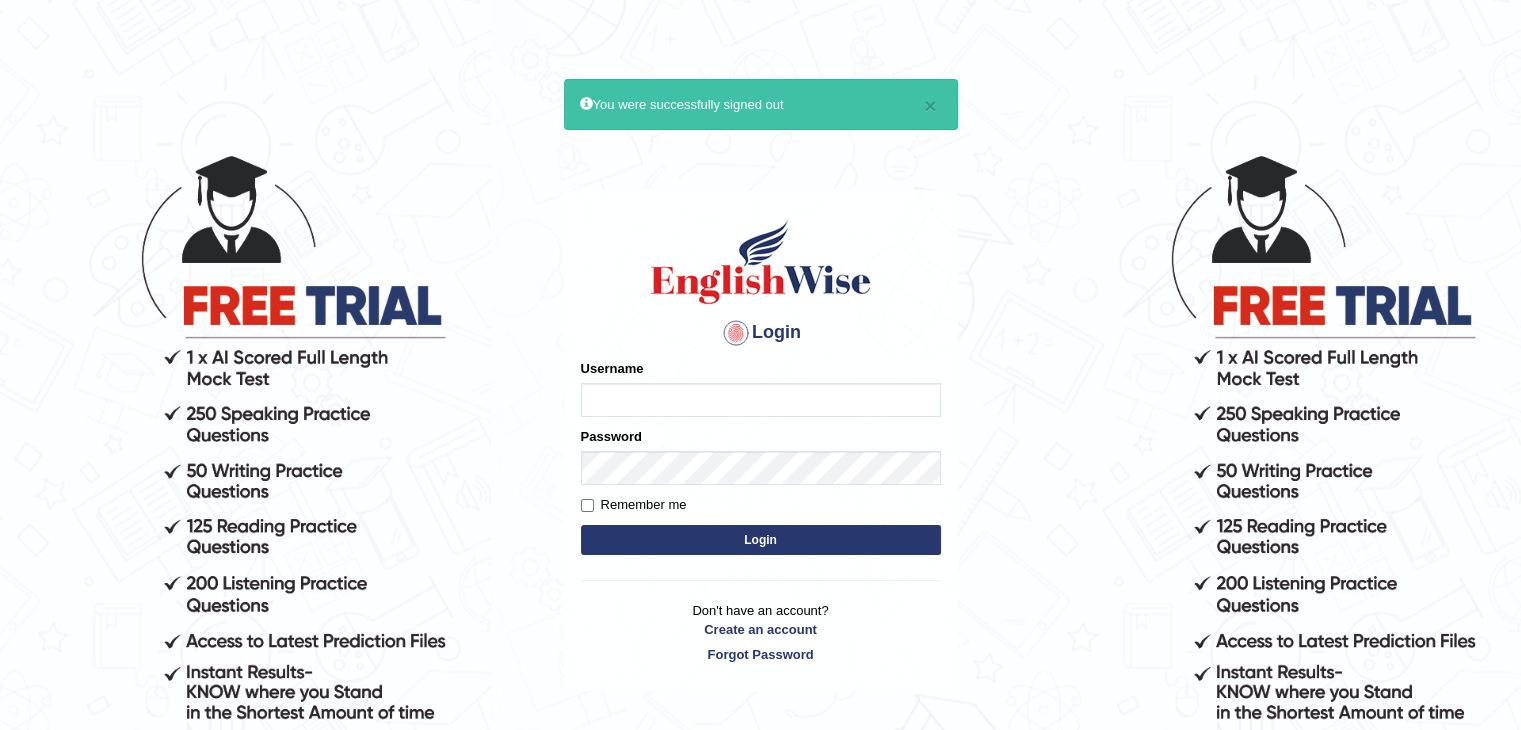 type on "j" 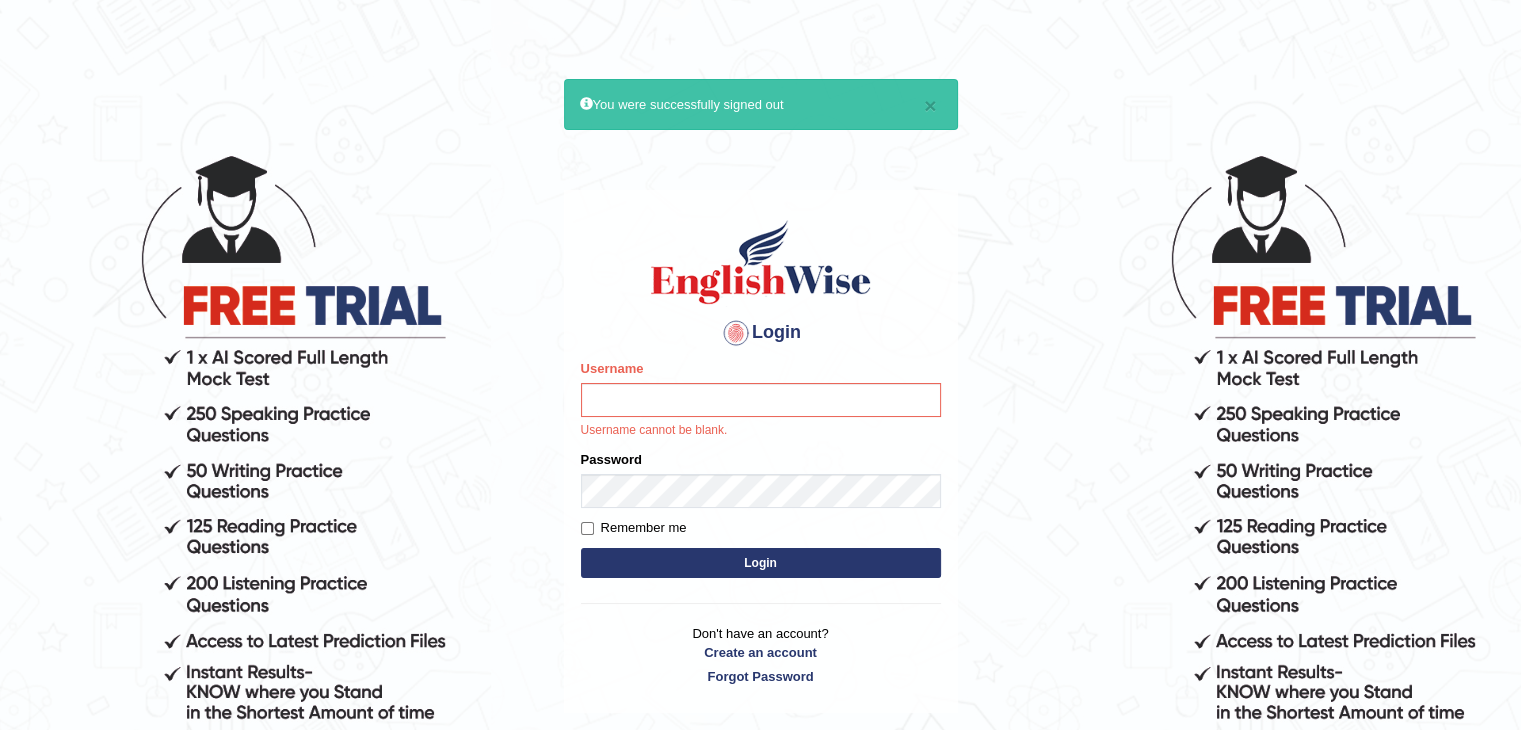 click on "Username
Username cannot be blank." at bounding box center [761, 399] 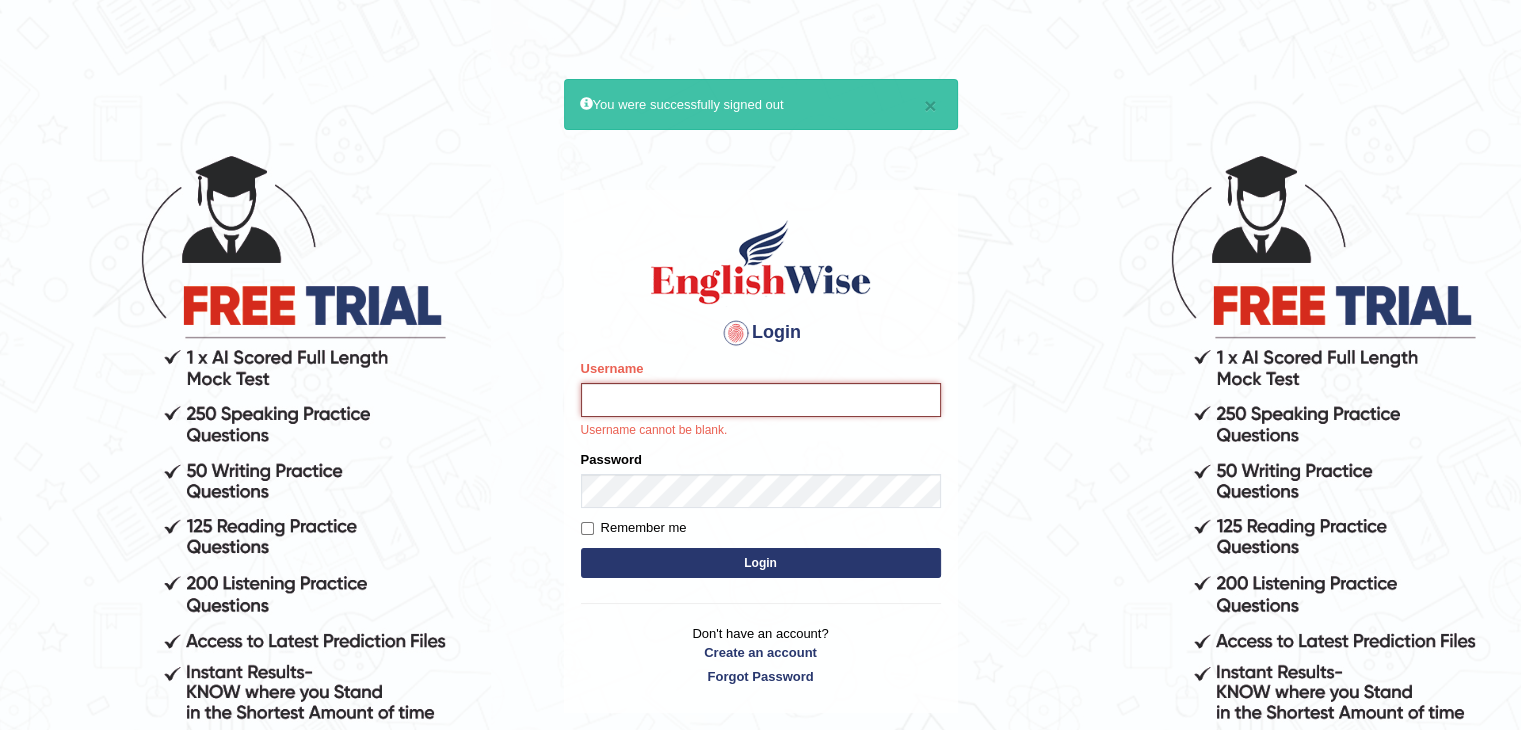 click on "Username" at bounding box center [761, 400] 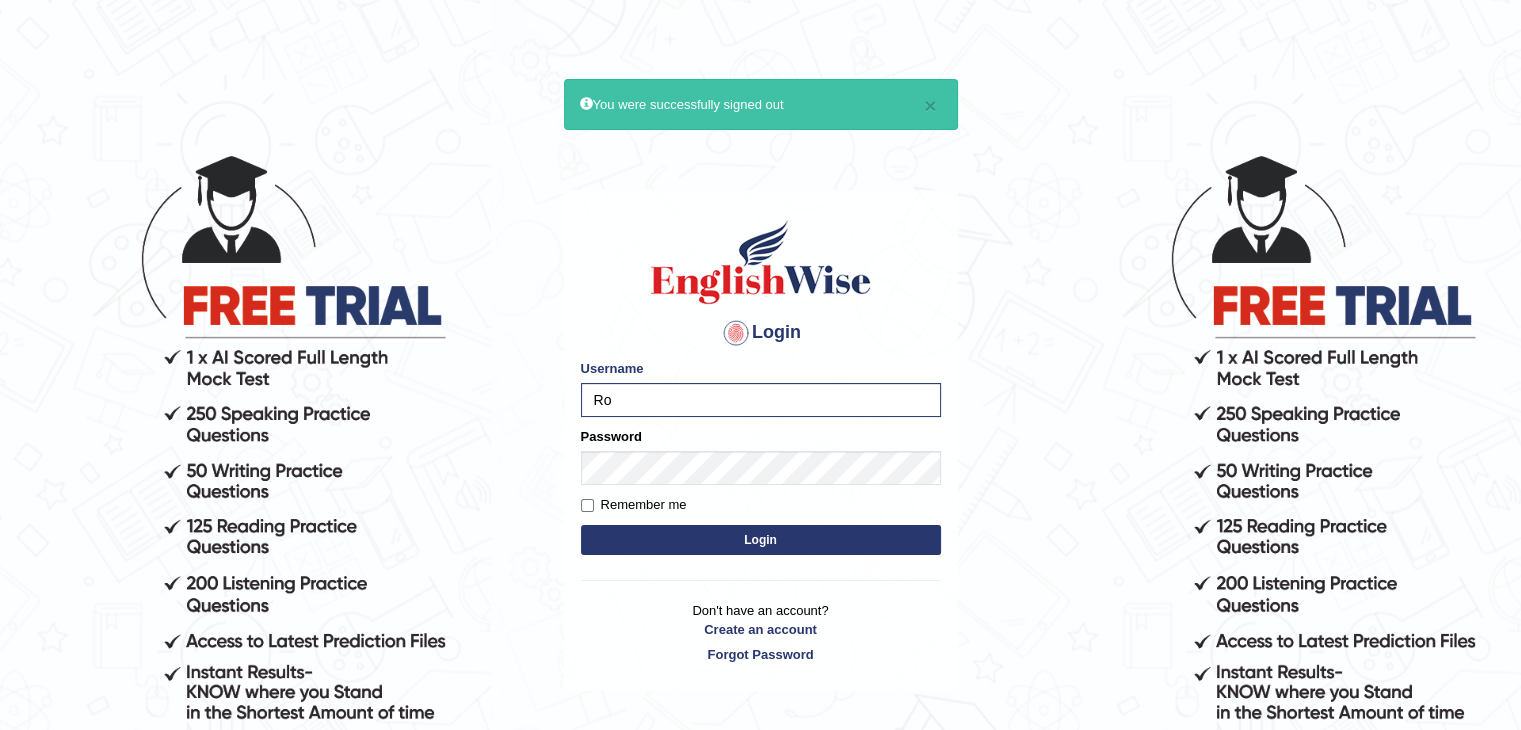 click on "×
You were successfully signed out
Login
Please fix the following errors:
Username
Ro
Password
Remember me
Login
Don't have an account?
Create an account
Forgot Password
2025 ©  English Wise.  All Rights Reserved  Back to English Wise" at bounding box center [760, 441] 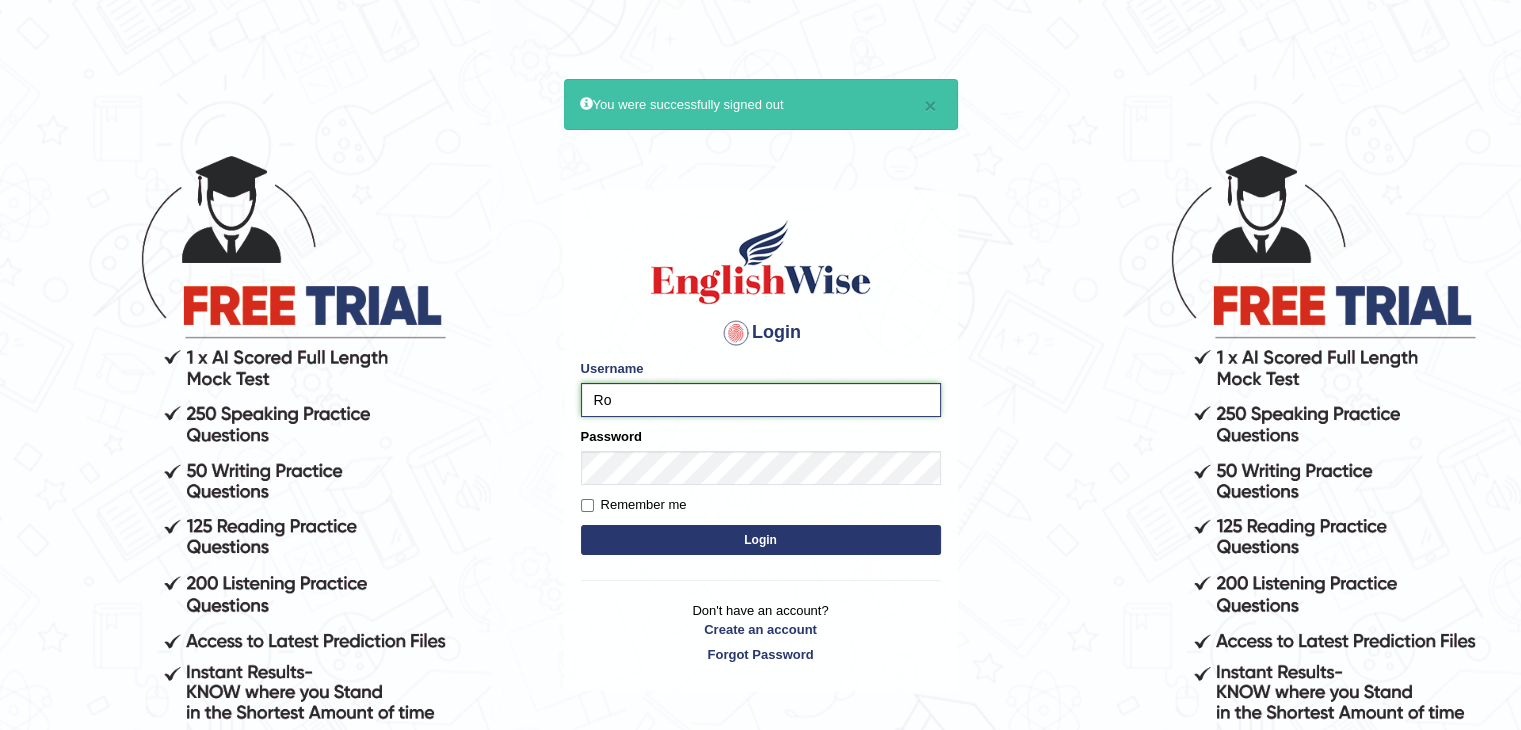 click on "Ro" at bounding box center (761, 400) 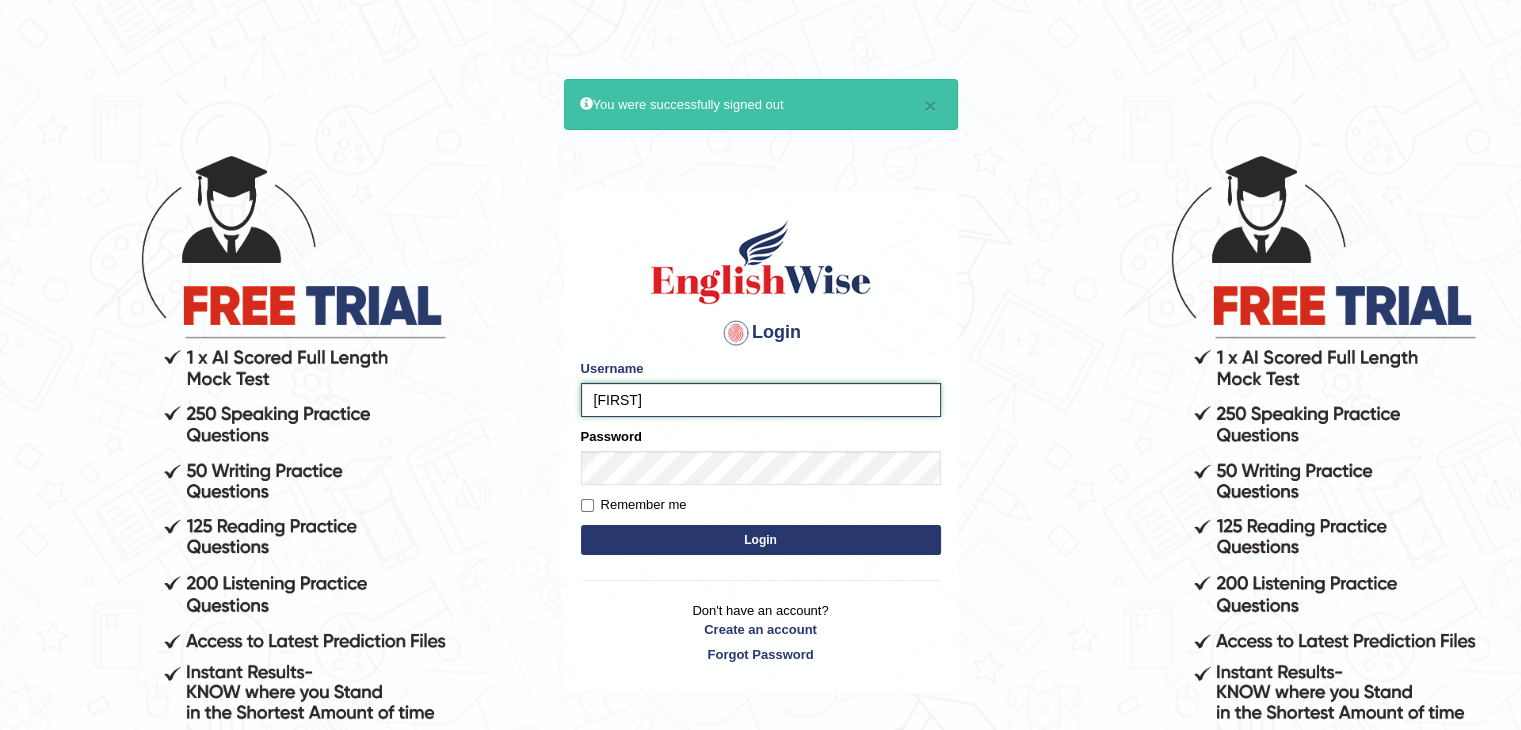 type on "Rohitesh" 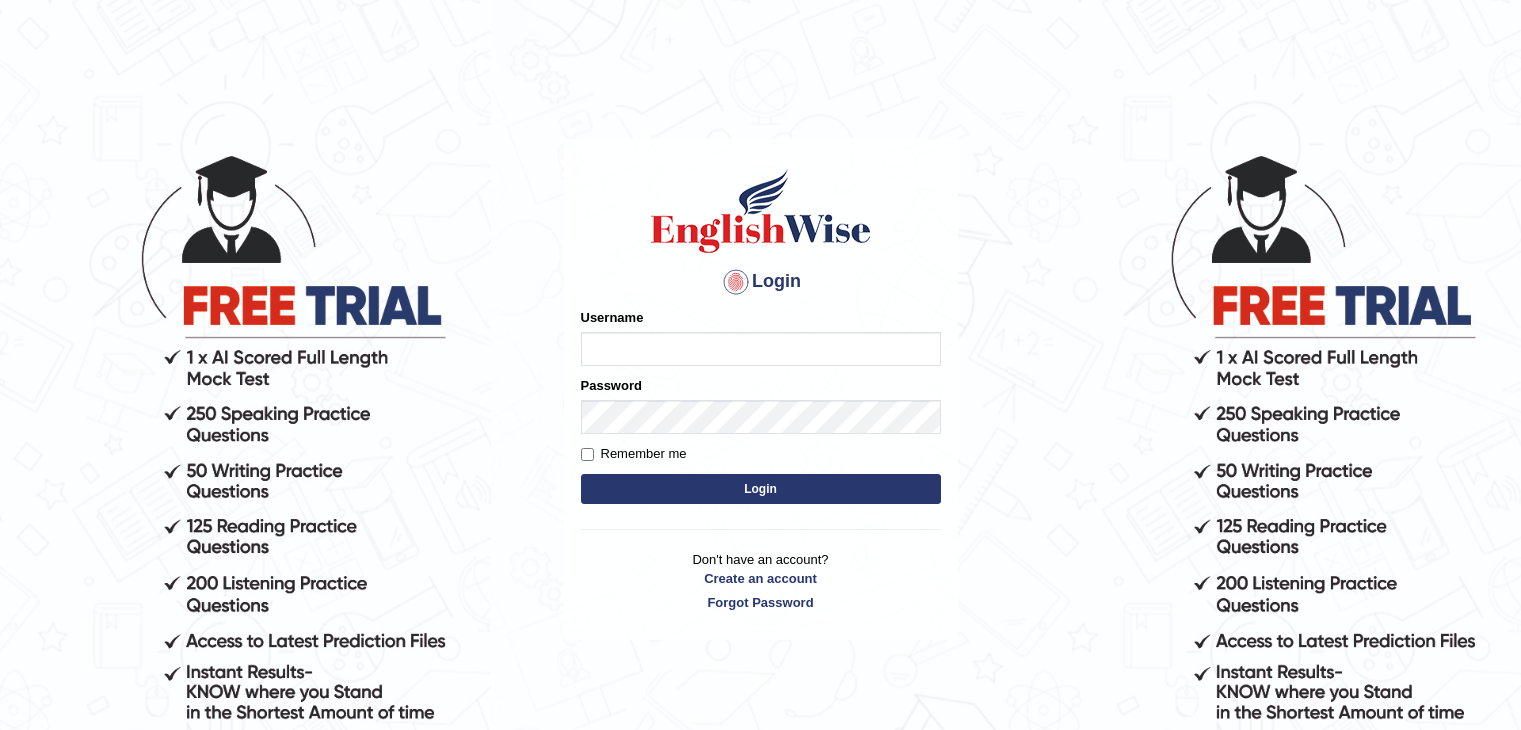 scroll, scrollTop: 0, scrollLeft: 0, axis: both 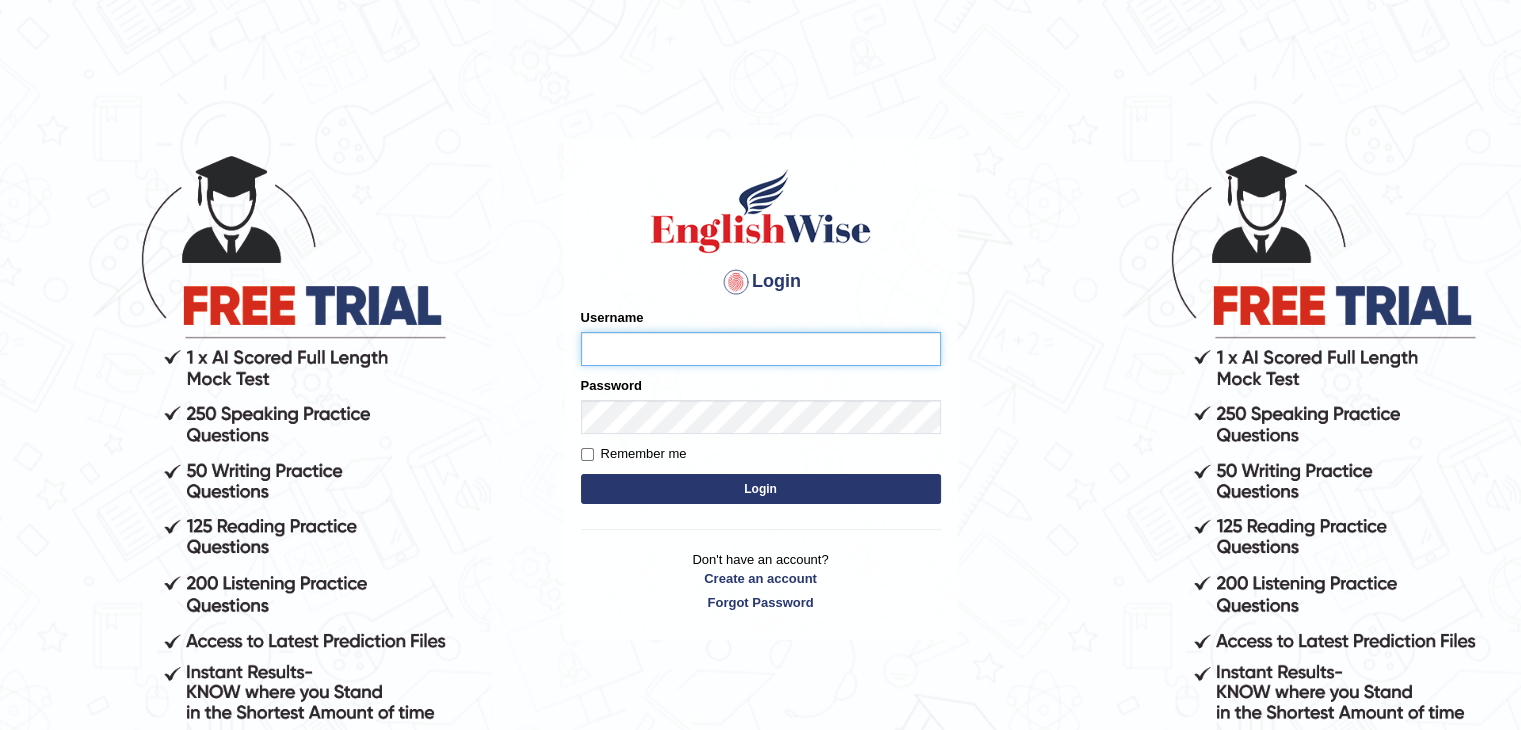 click on "Username" at bounding box center (761, 349) 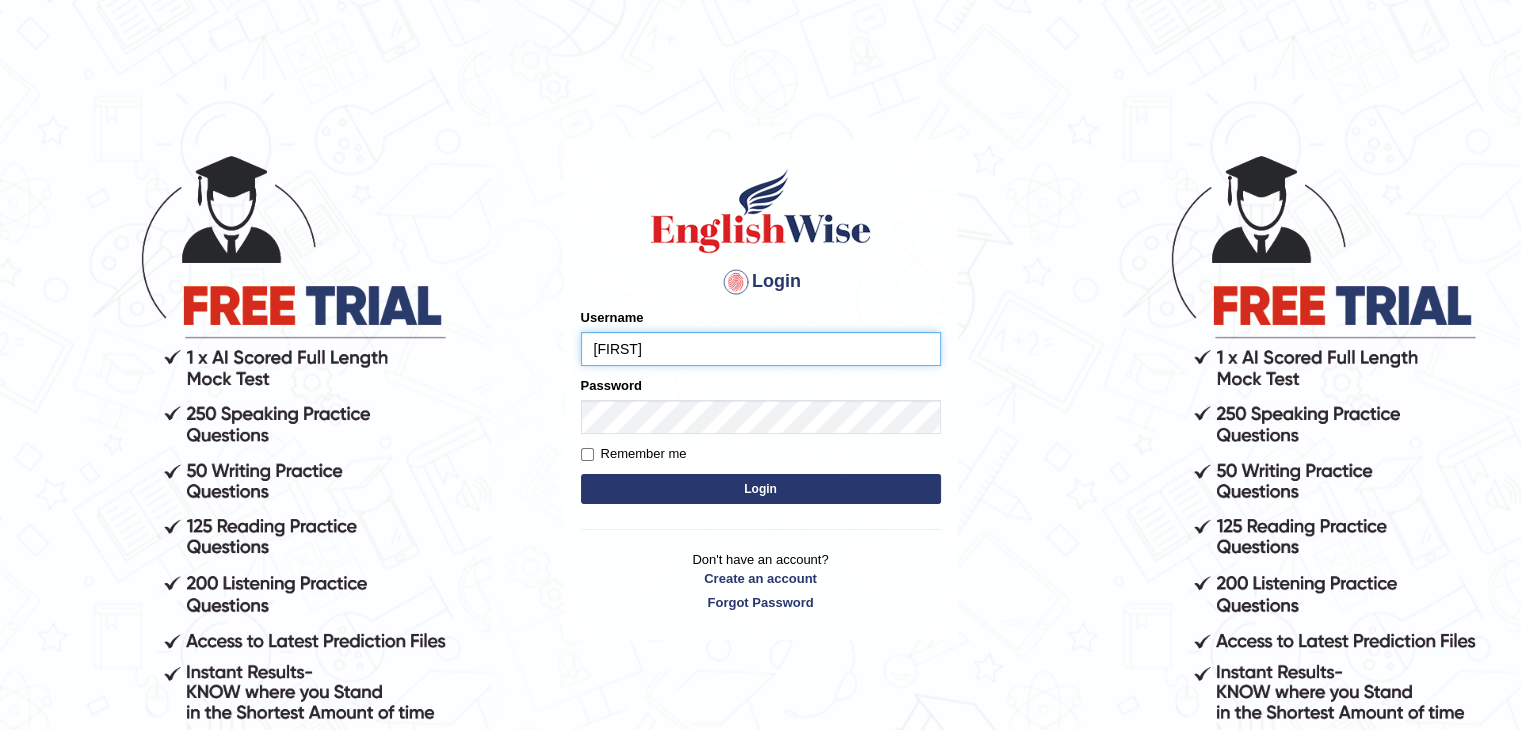 type on "rohiteshmishra2023" 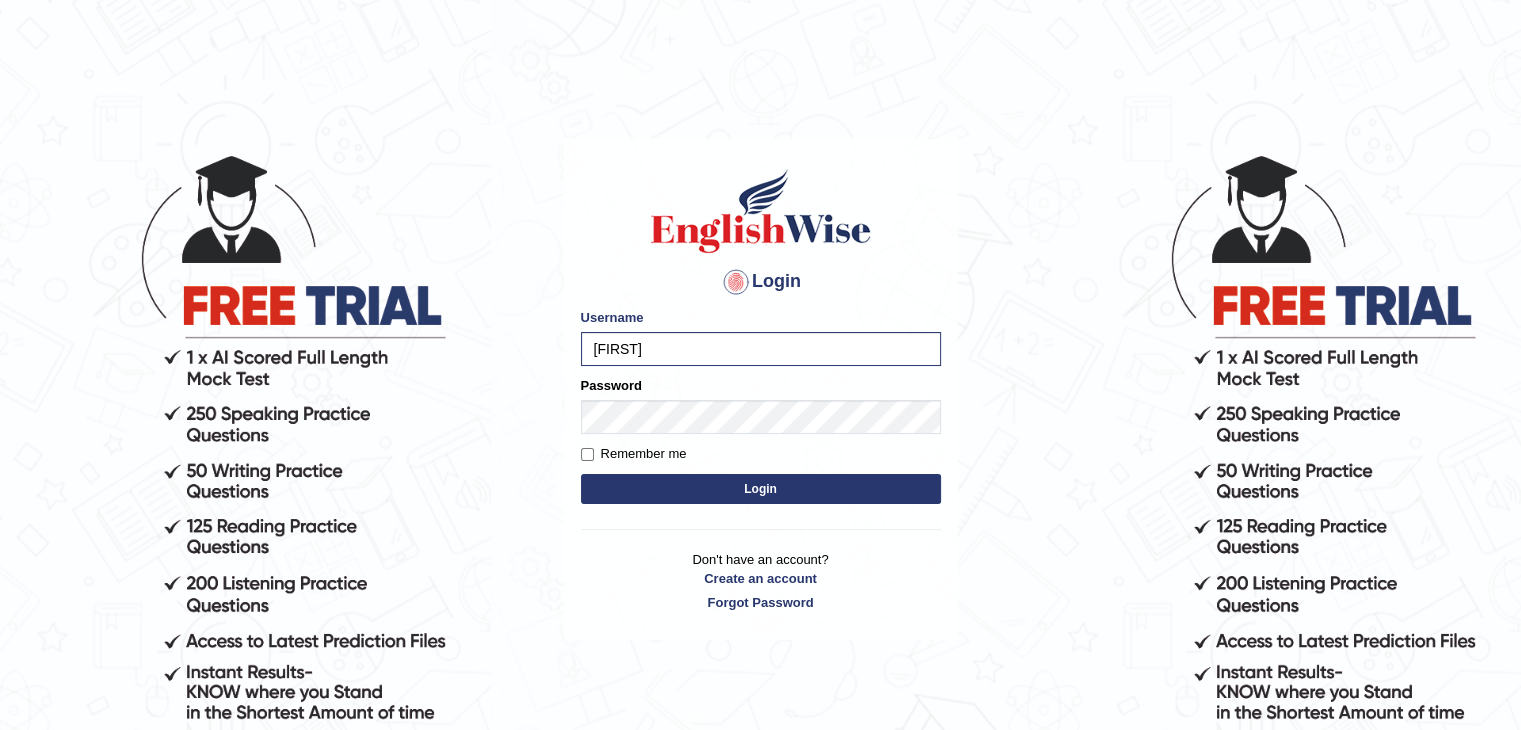 click on "Login" at bounding box center [761, 489] 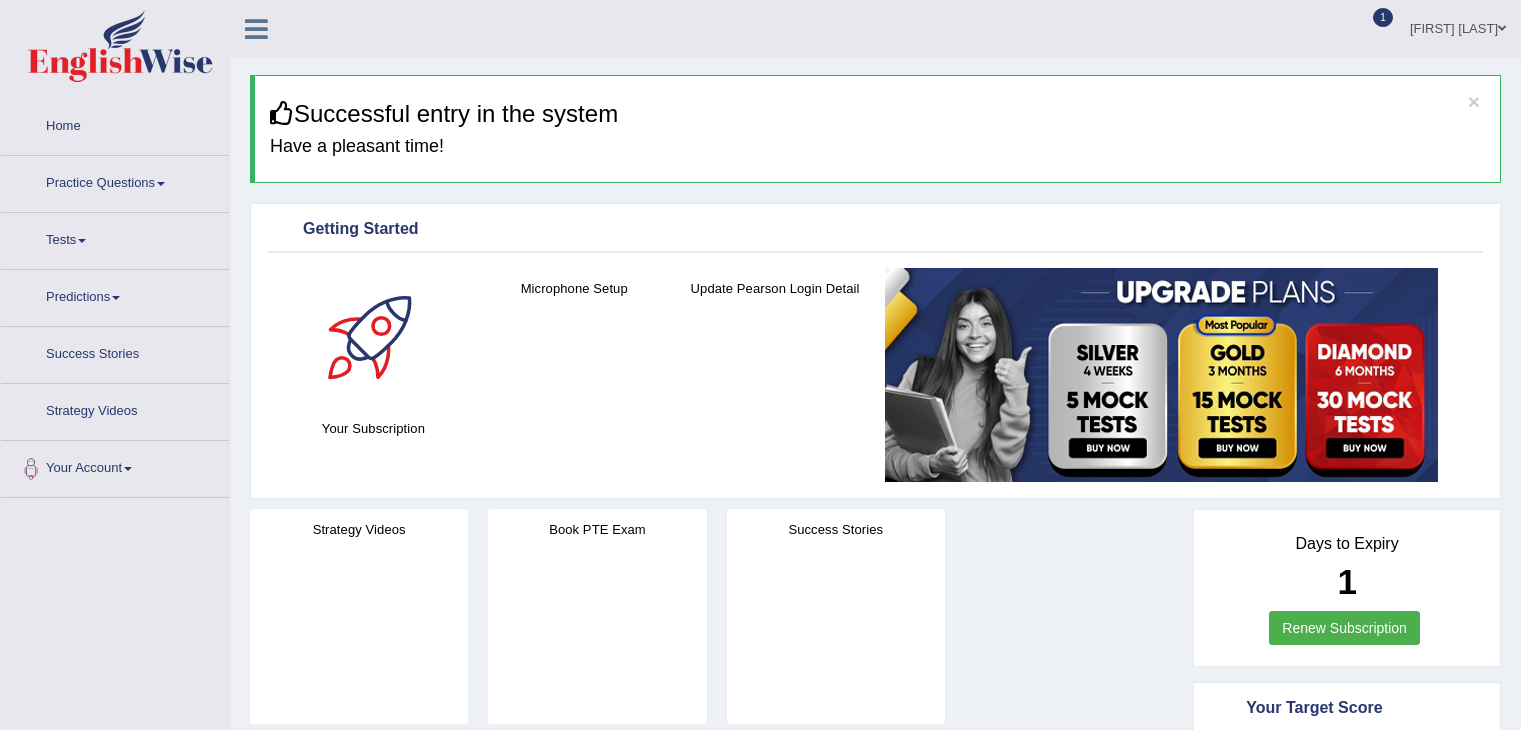 scroll, scrollTop: 0, scrollLeft: 0, axis: both 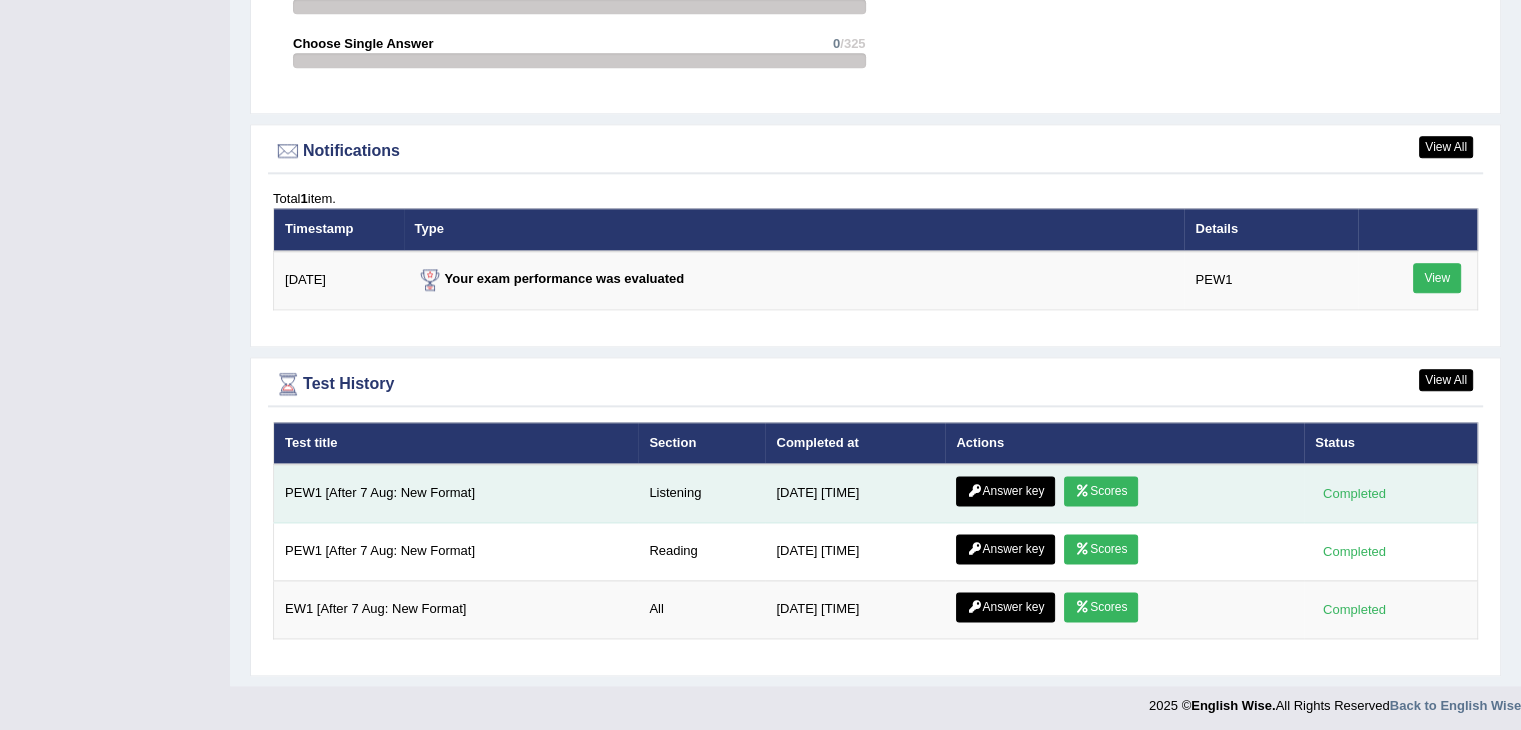 click on "Scores" at bounding box center [1101, 491] 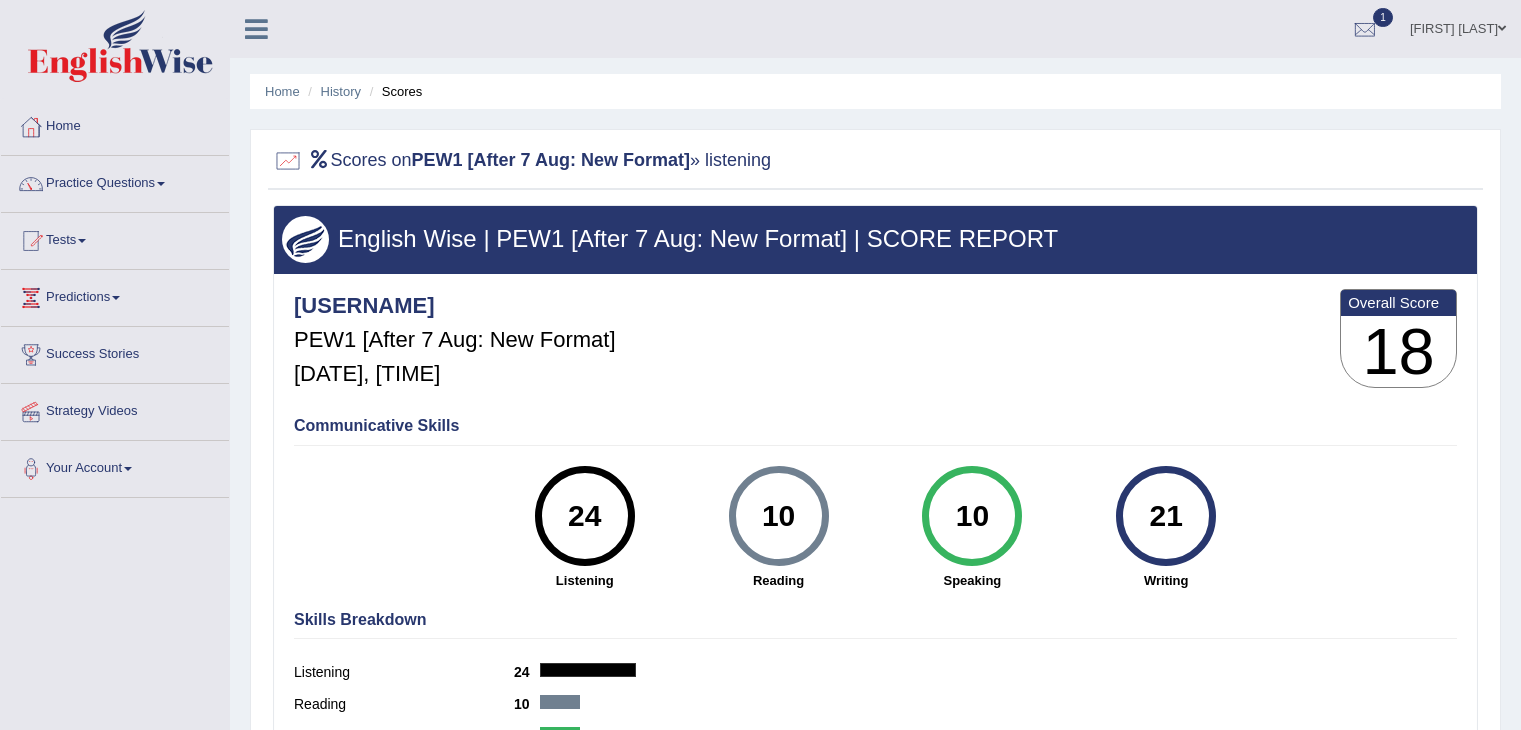 scroll, scrollTop: 0, scrollLeft: 0, axis: both 